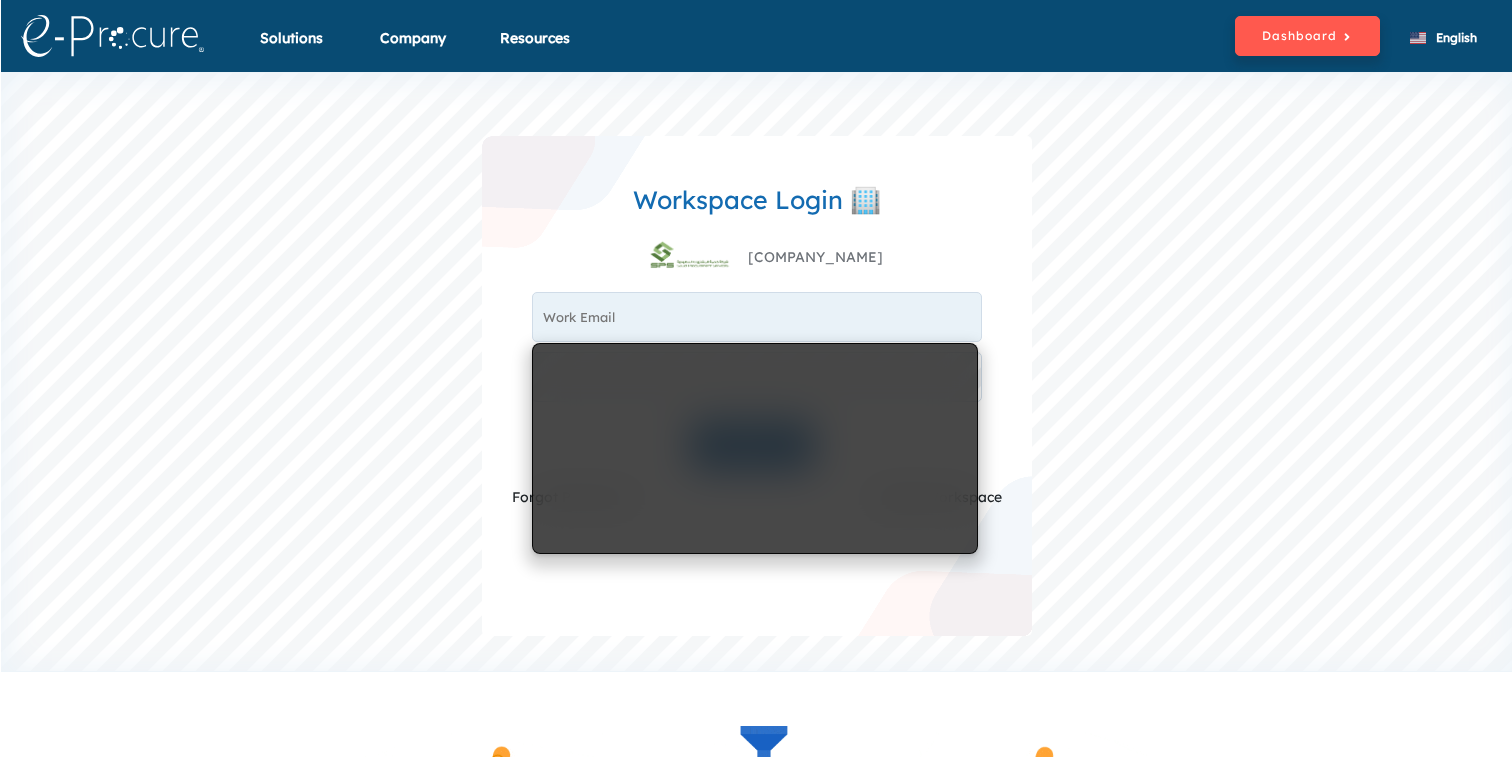 scroll, scrollTop: 0, scrollLeft: 0, axis: both 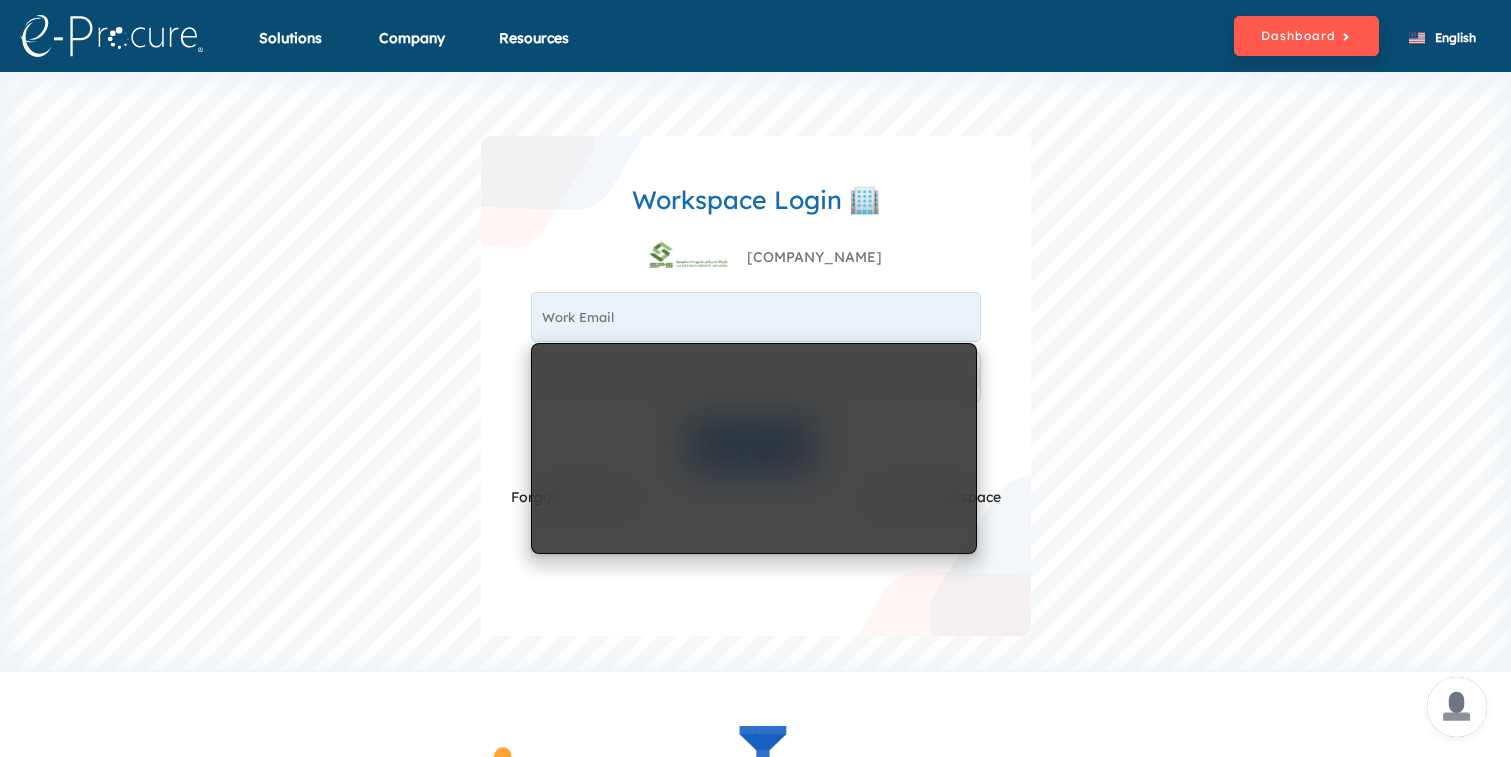 type on "[EMAIL]" 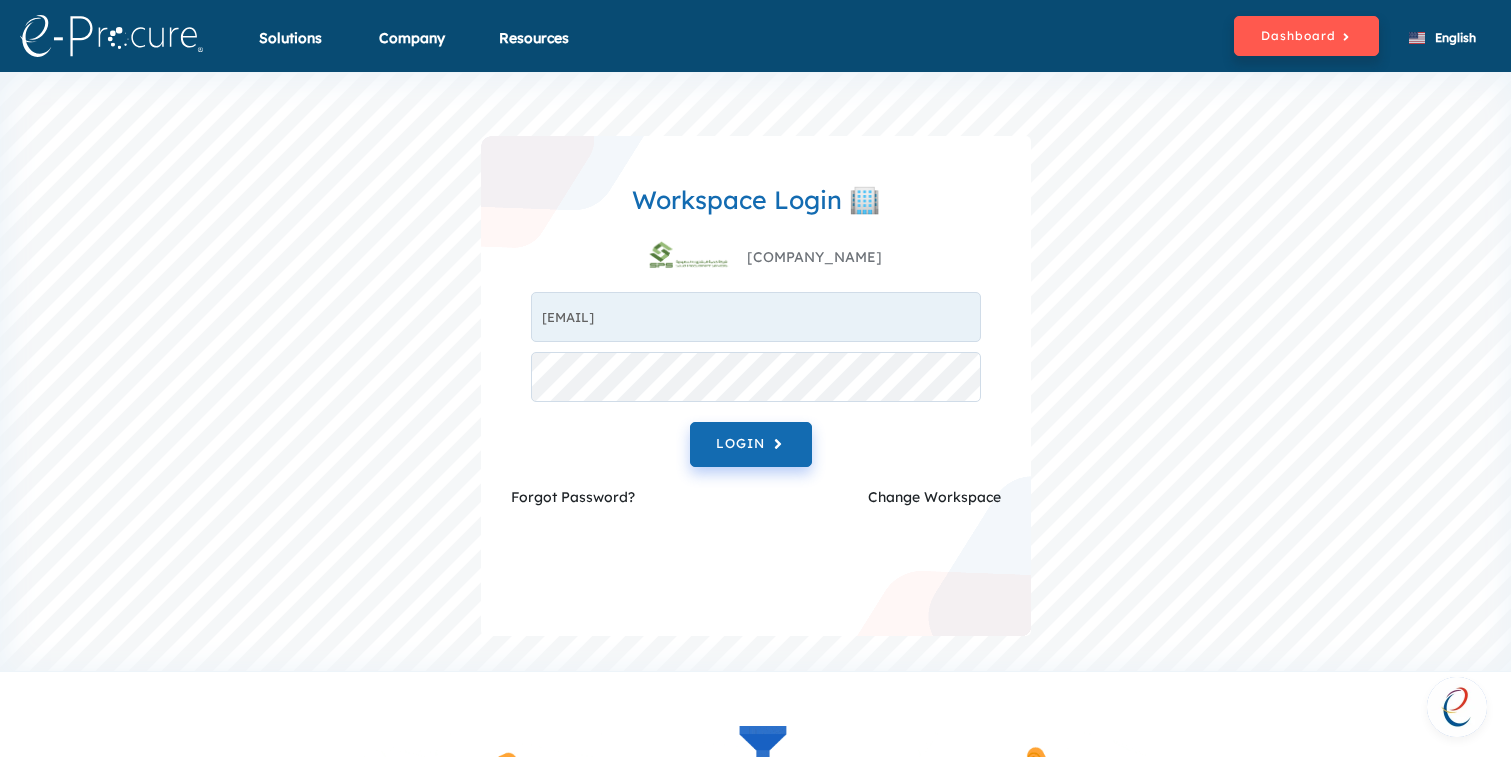 click on "[COMPANY_NAME]" at bounding box center (756, 258) 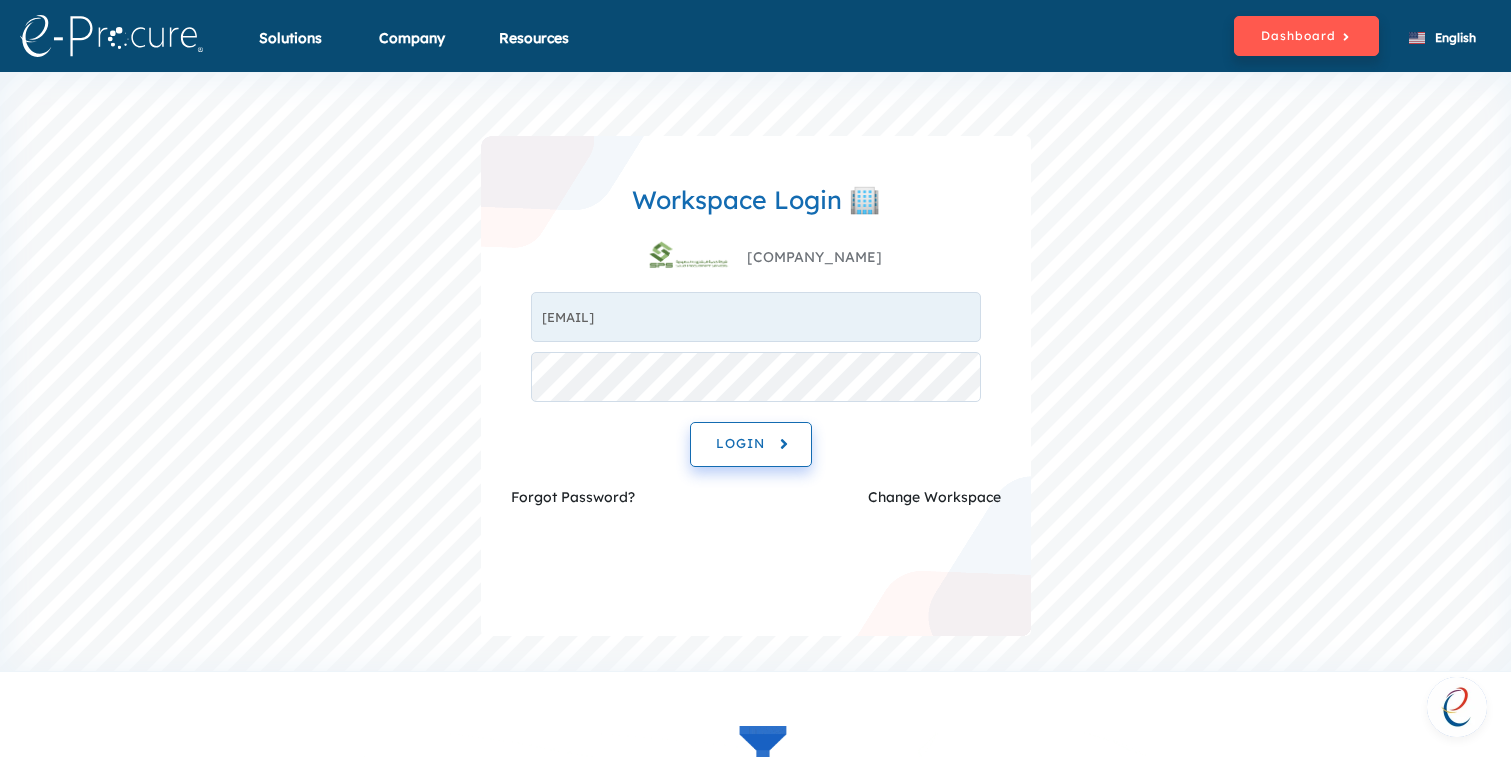 click on "LOGIN" at bounding box center [751, 444] 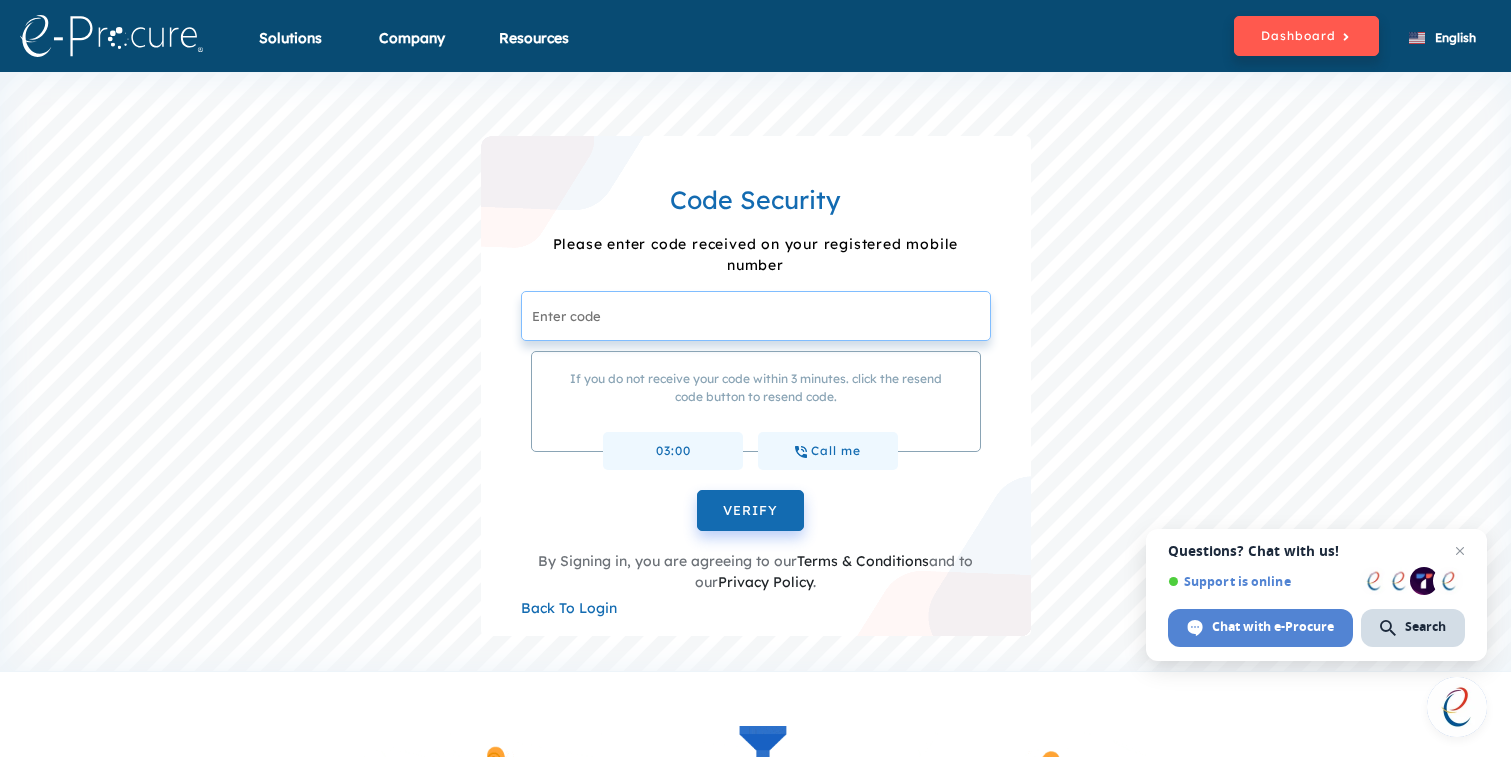 click at bounding box center [756, 316] 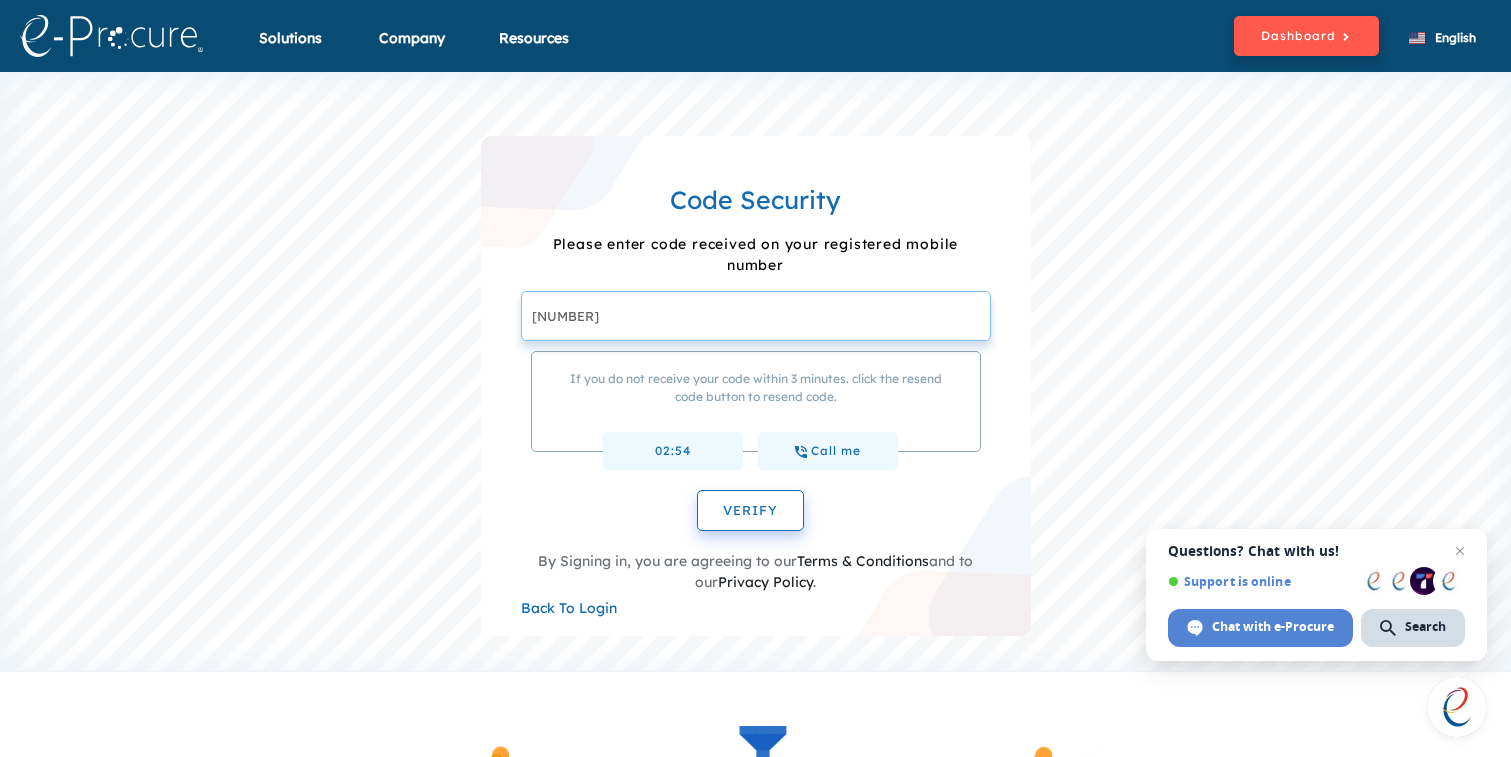 type on "123456" 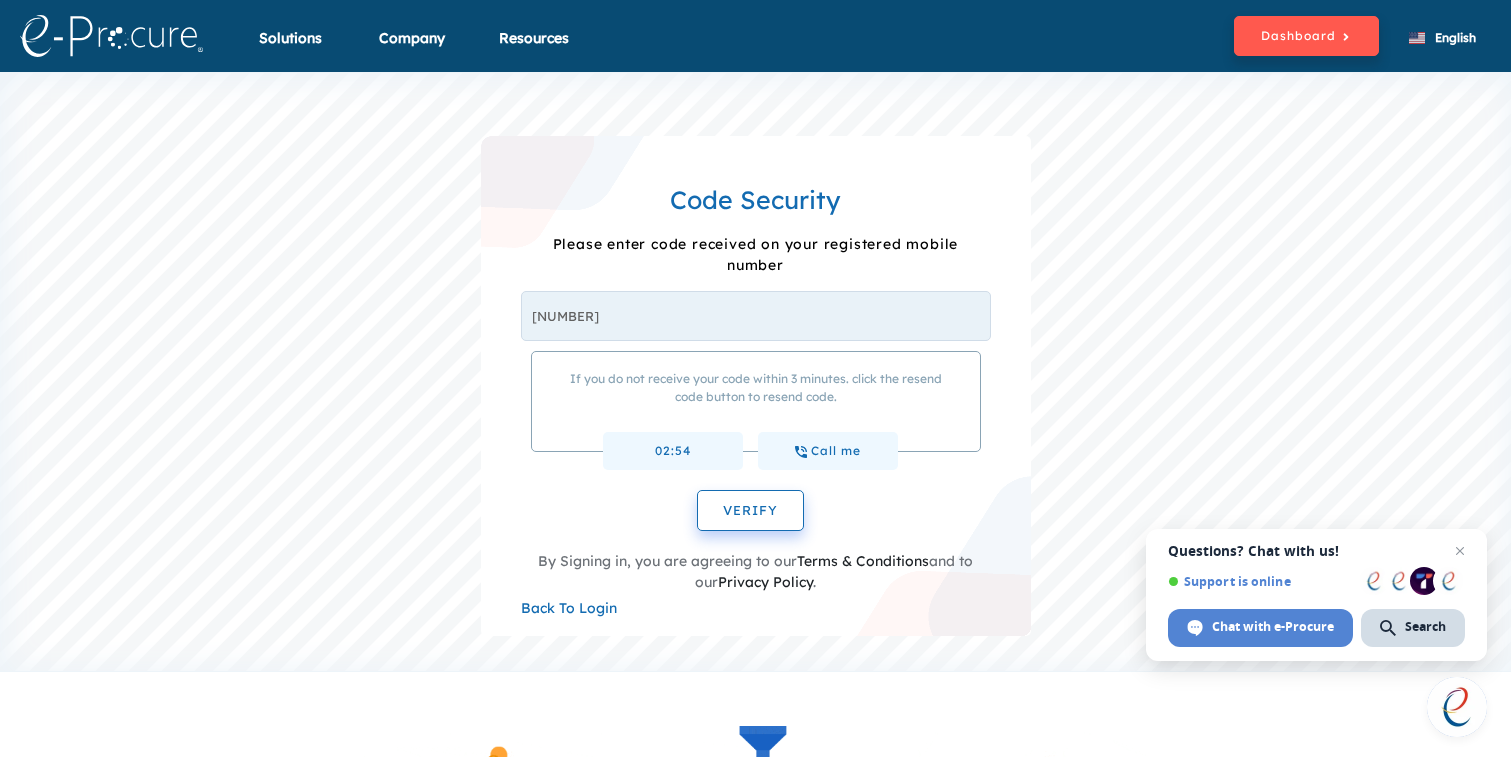 click on "VERIFY" at bounding box center [750, 510] 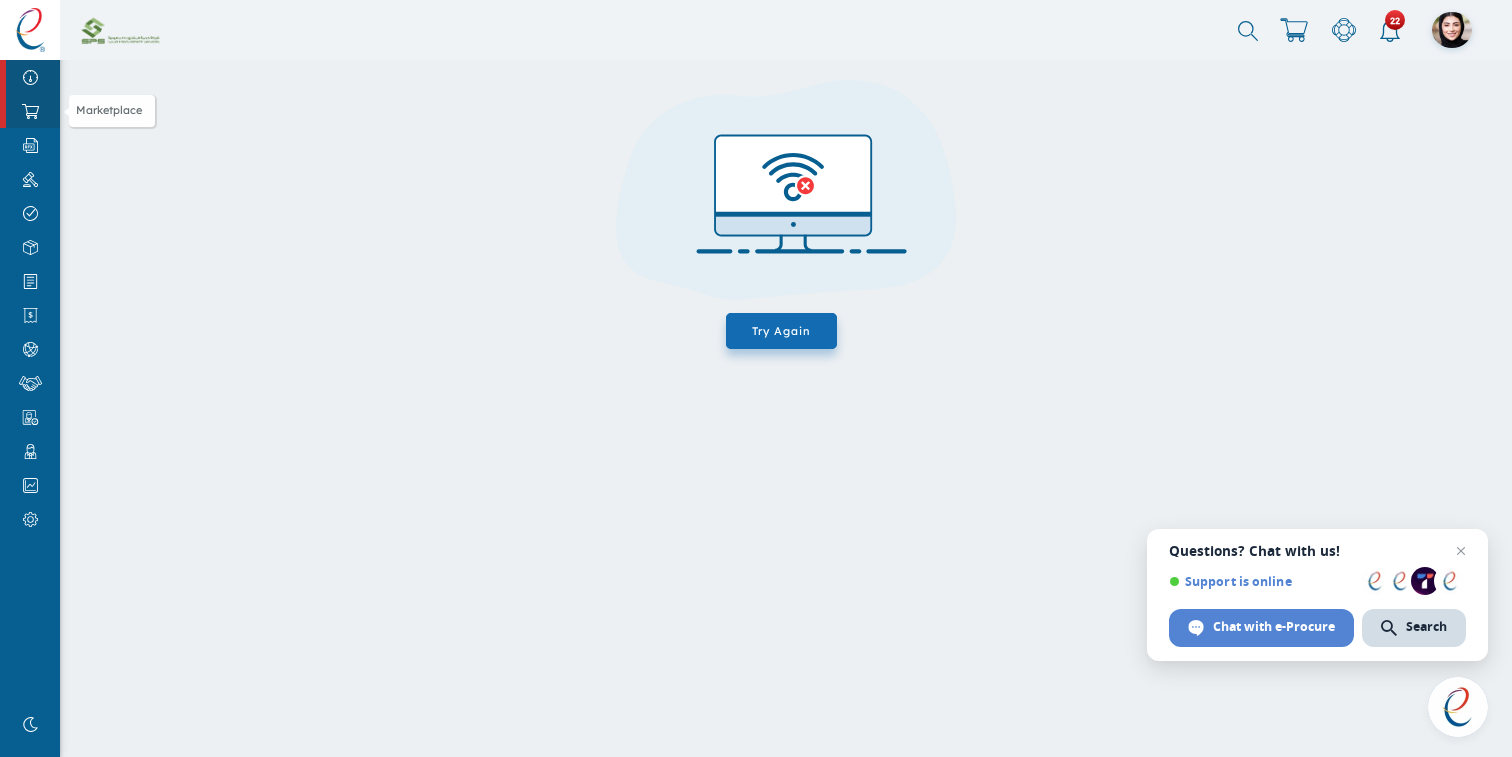 click on "Marketplace" at bounding box center [30, 111] 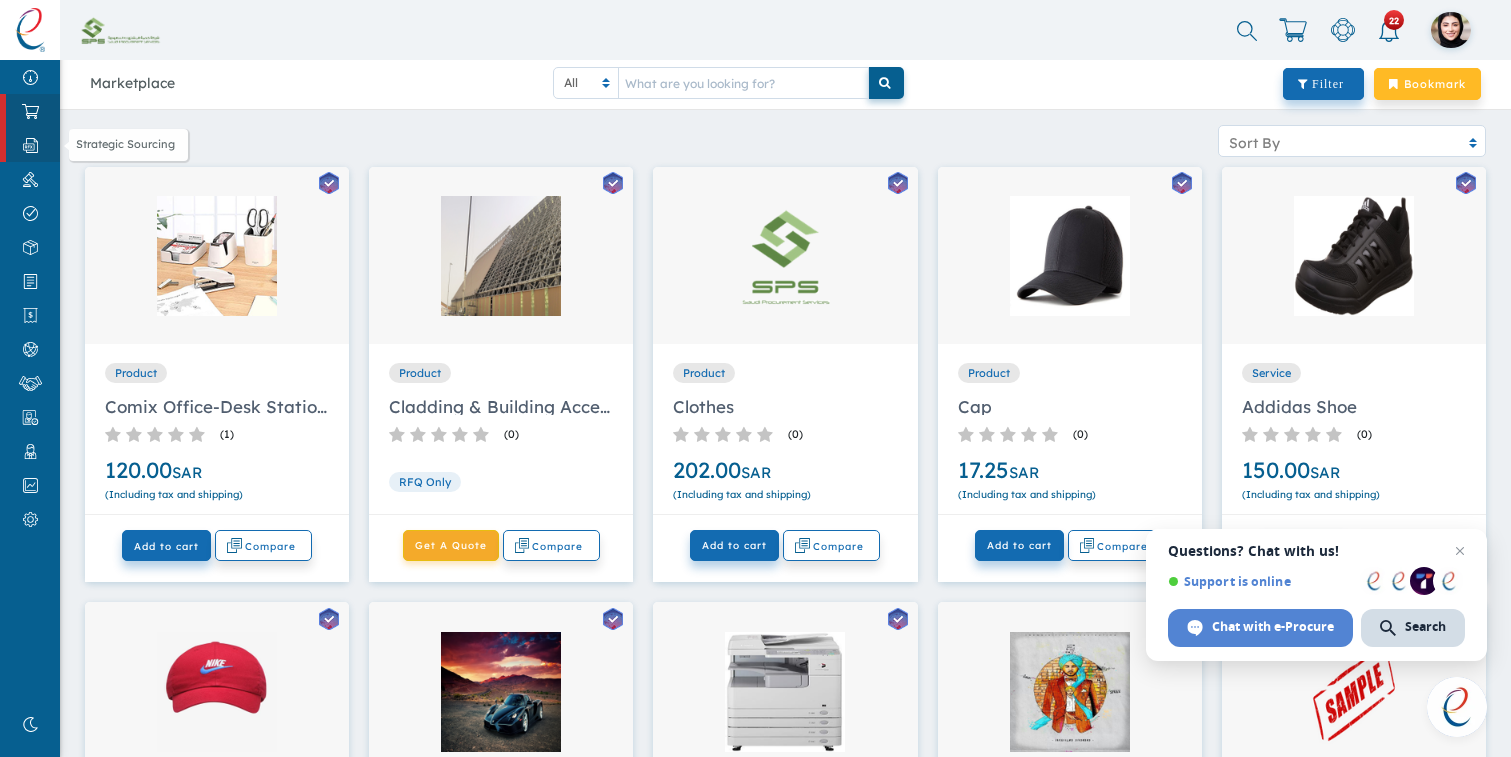 click on "Strategic Sourcing" at bounding box center [30, 145] 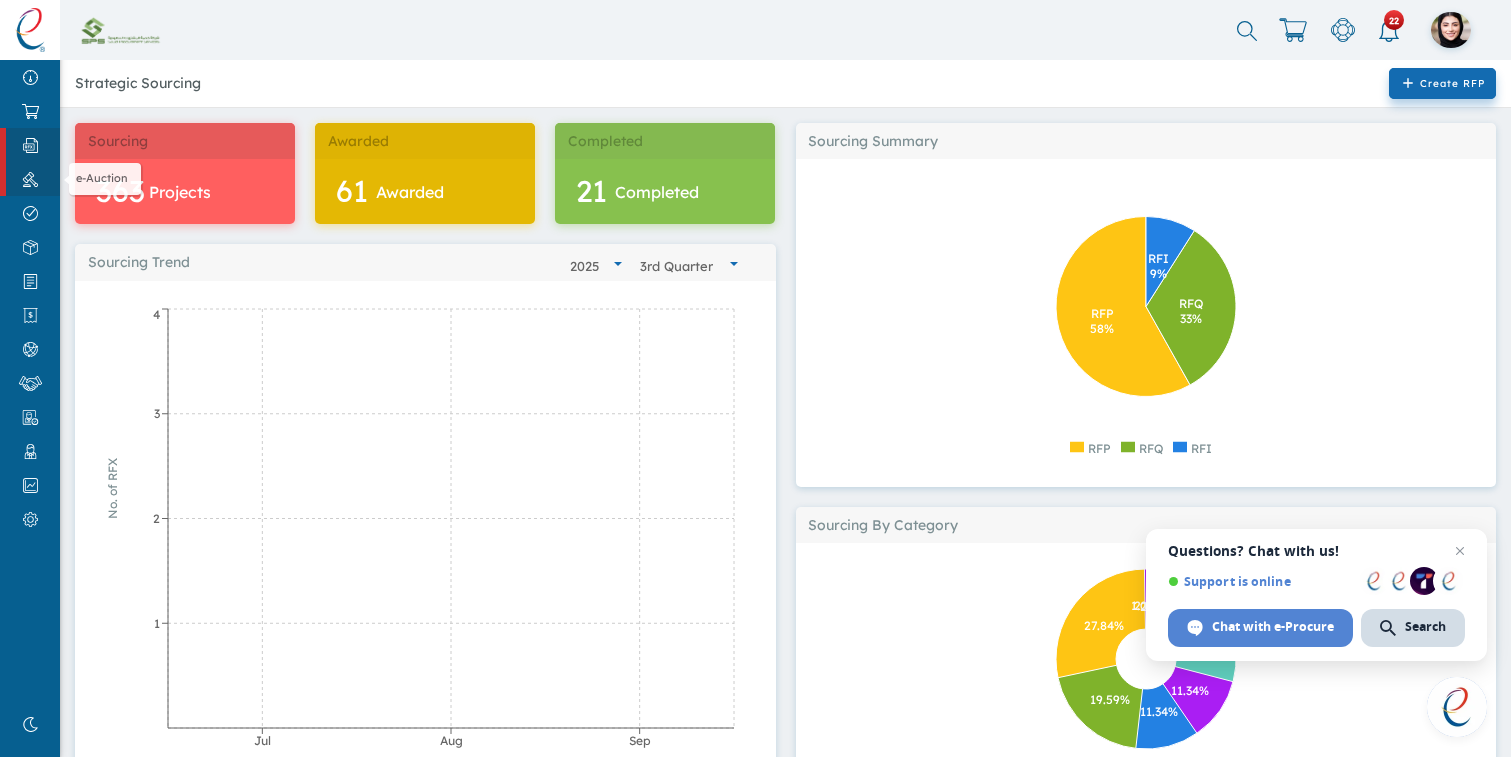 click on "e-Auction" at bounding box center [30, 179] 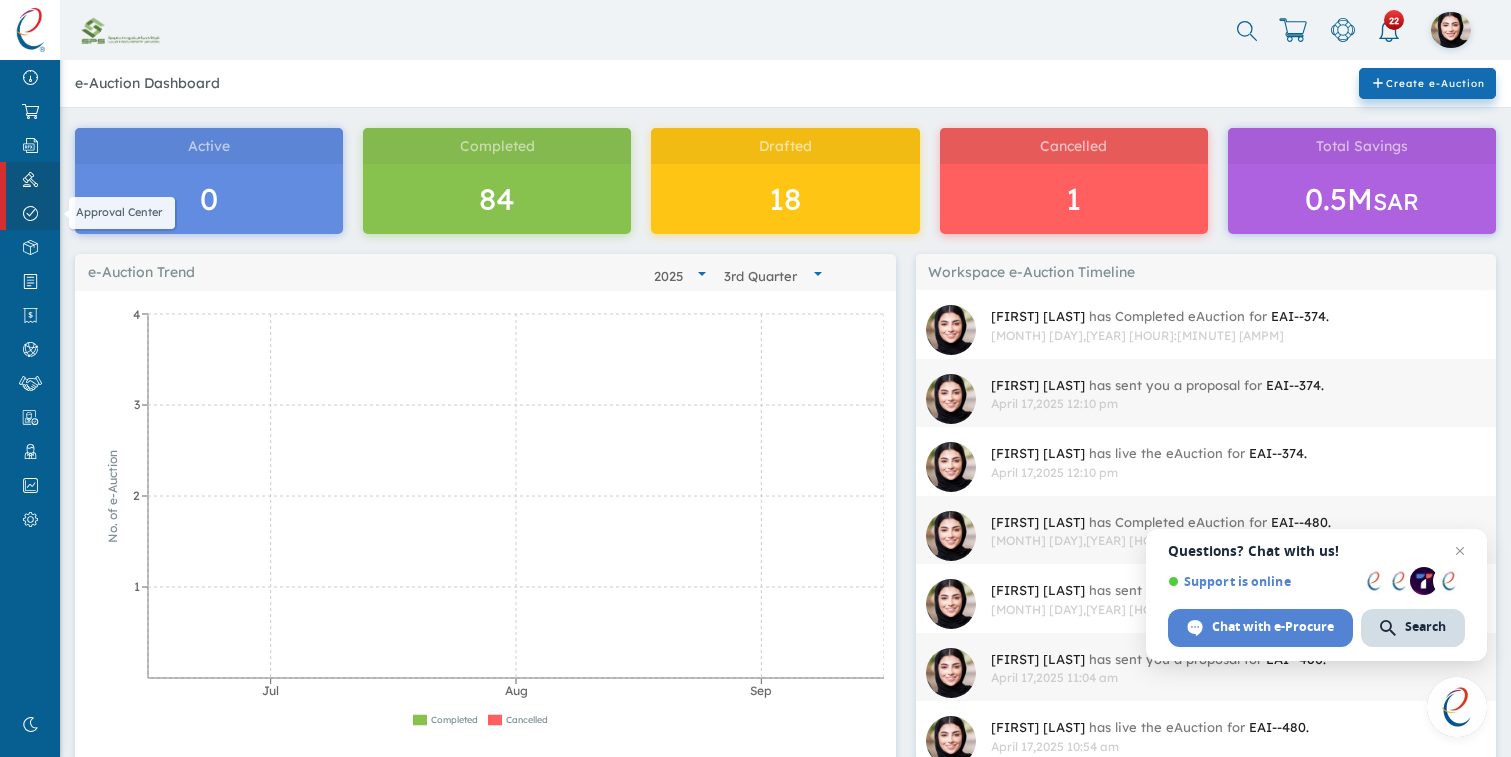 click on "Approval Center" at bounding box center (30, 213) 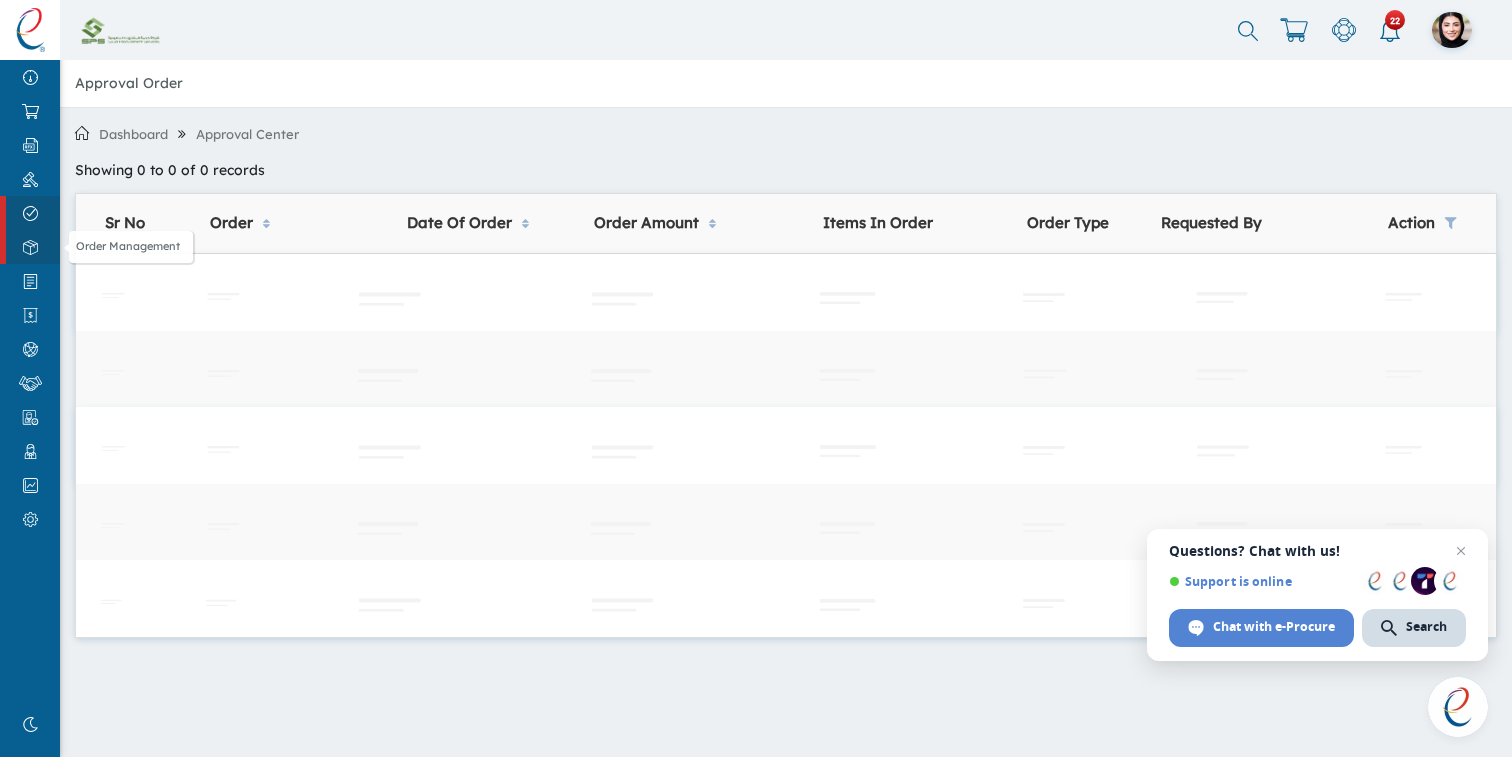 click on "Order Management" at bounding box center (30, 247) 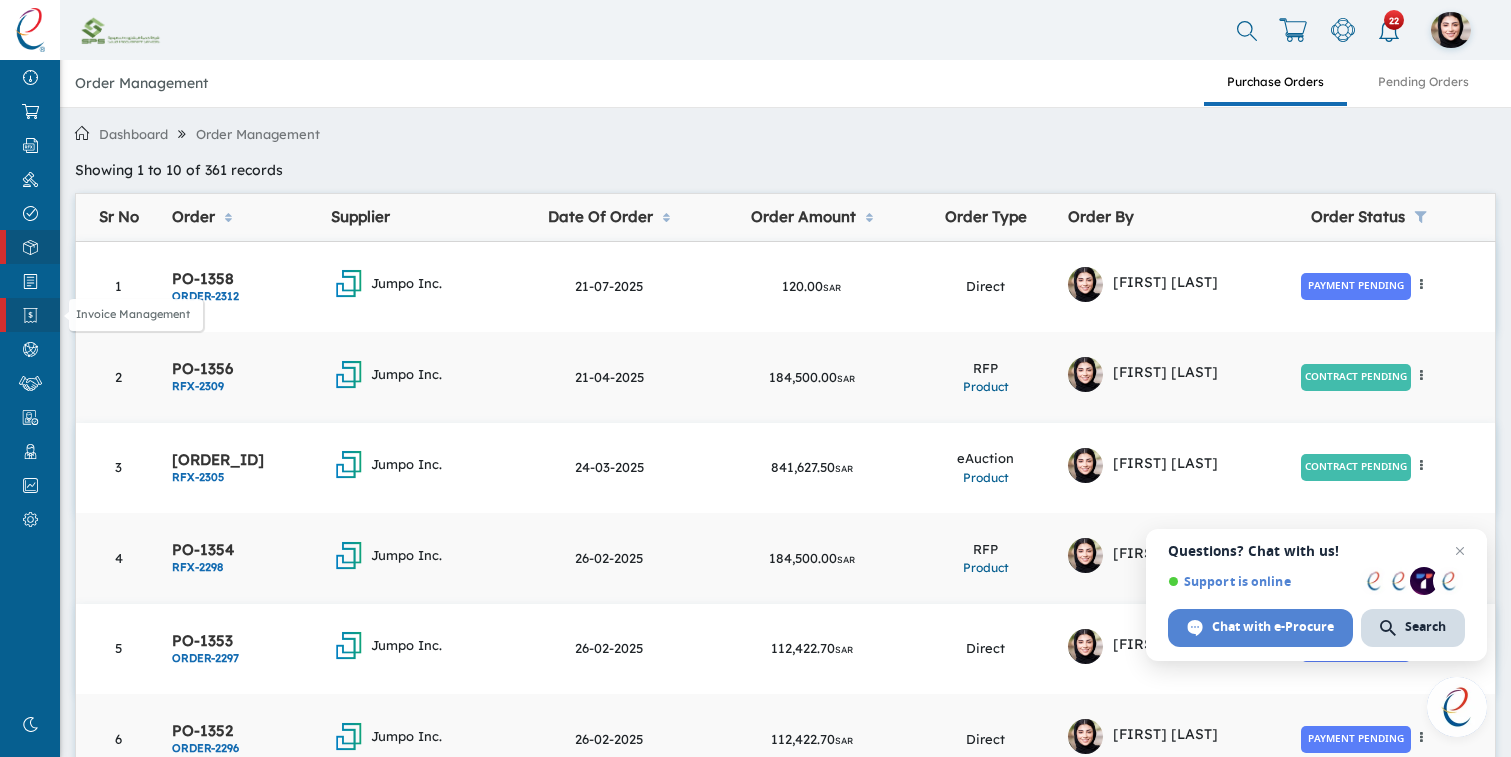 click on "Invoice Management" at bounding box center [30, 315] 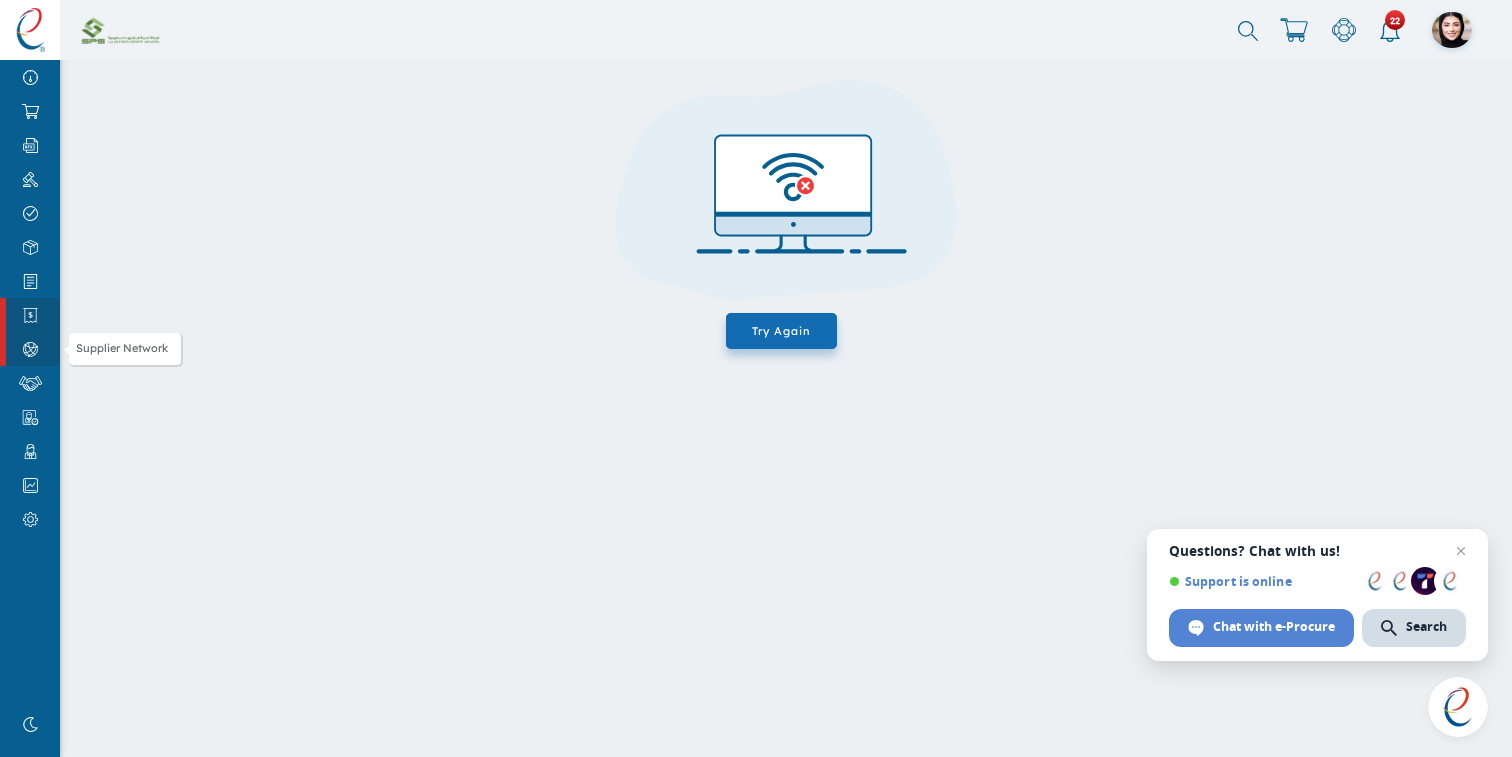 click at bounding box center (30, 349) 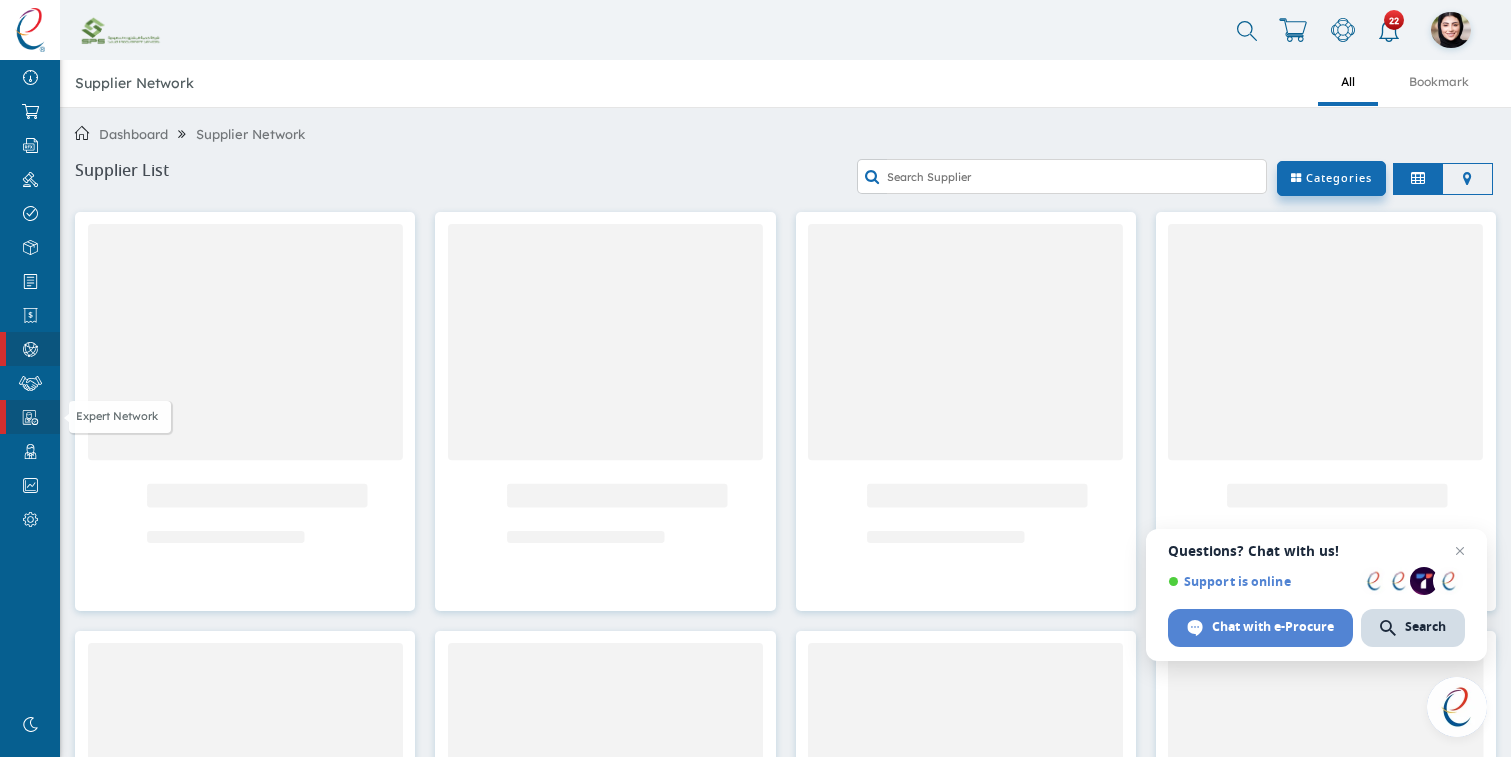 click at bounding box center [30, 417] 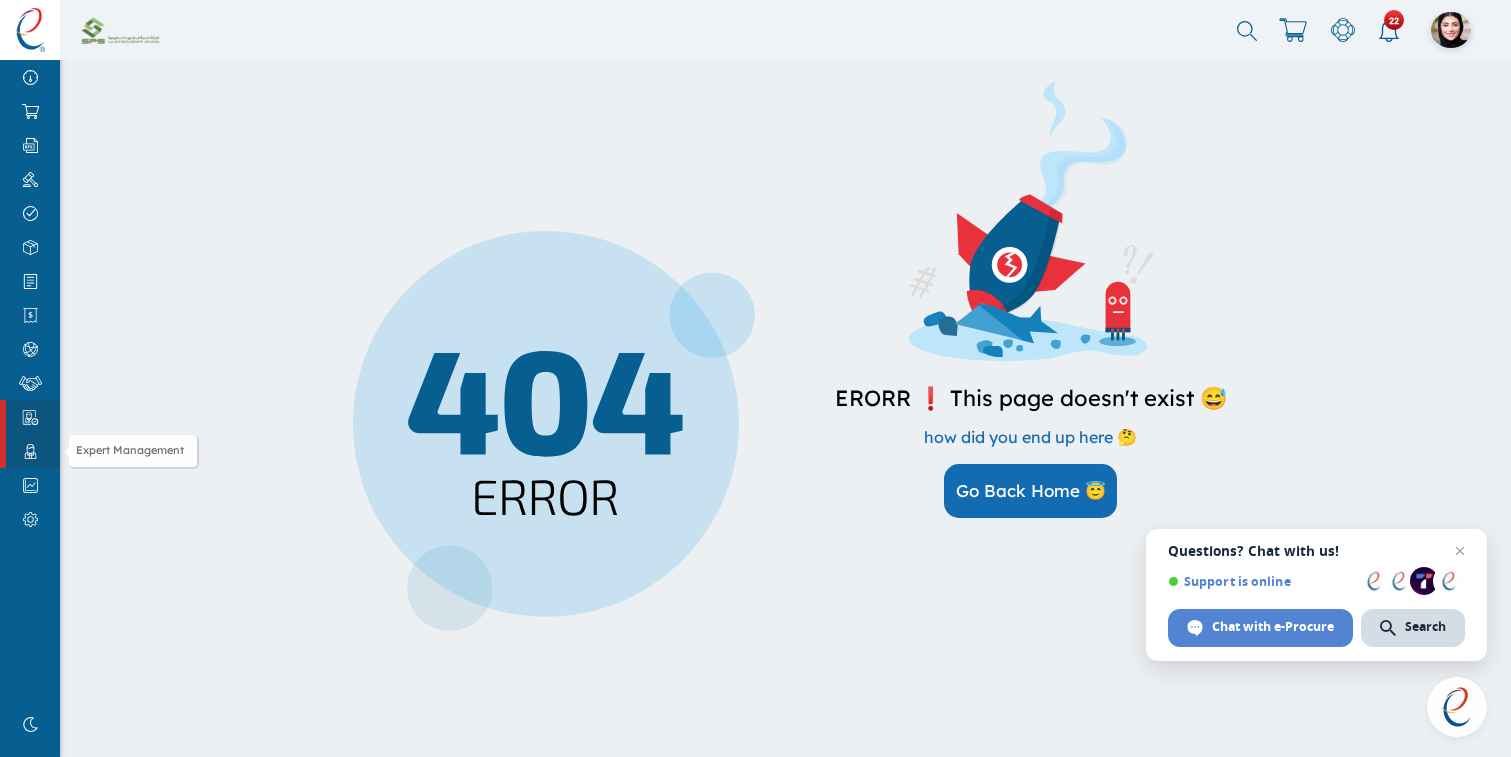 click at bounding box center [30, 451] 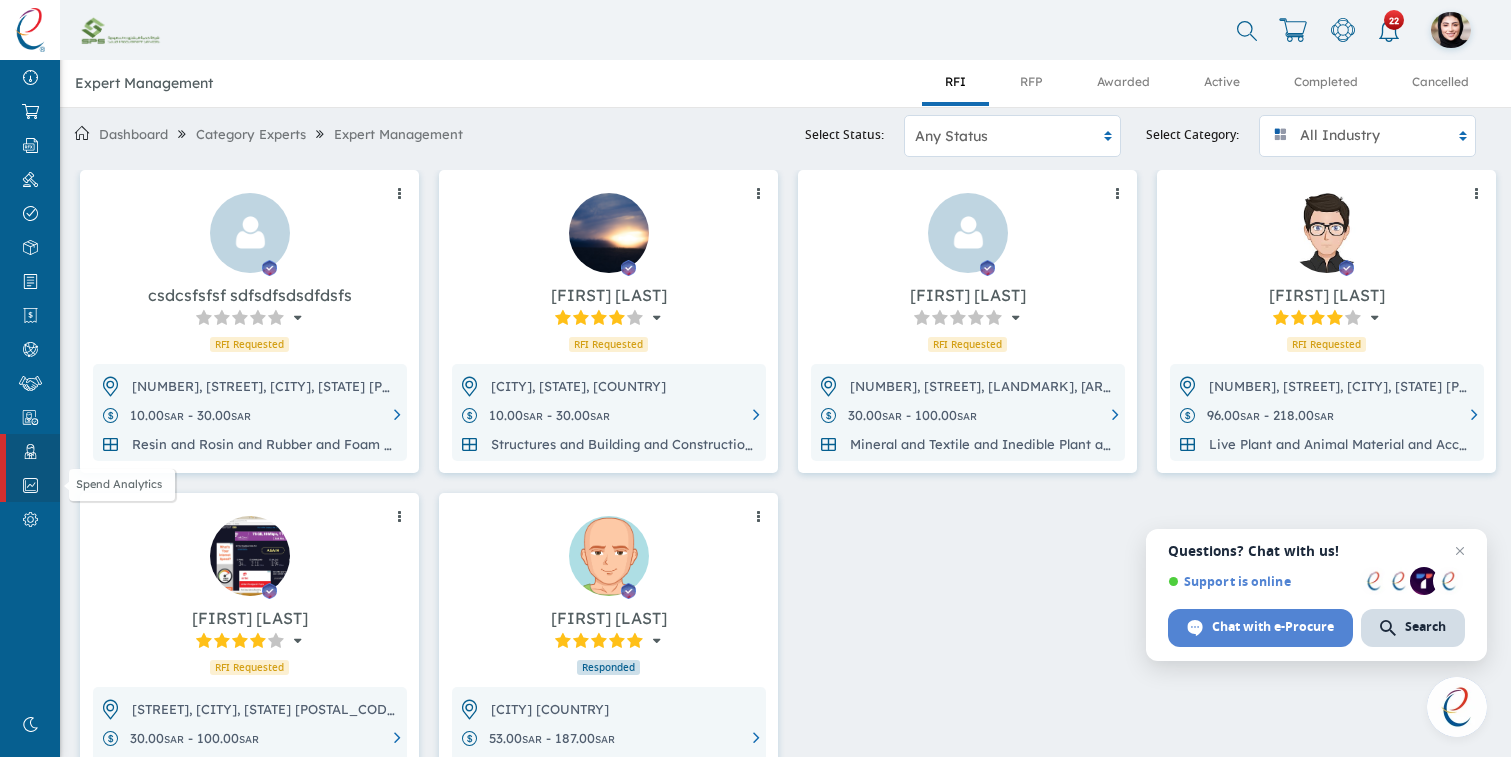 click at bounding box center [30, 485] 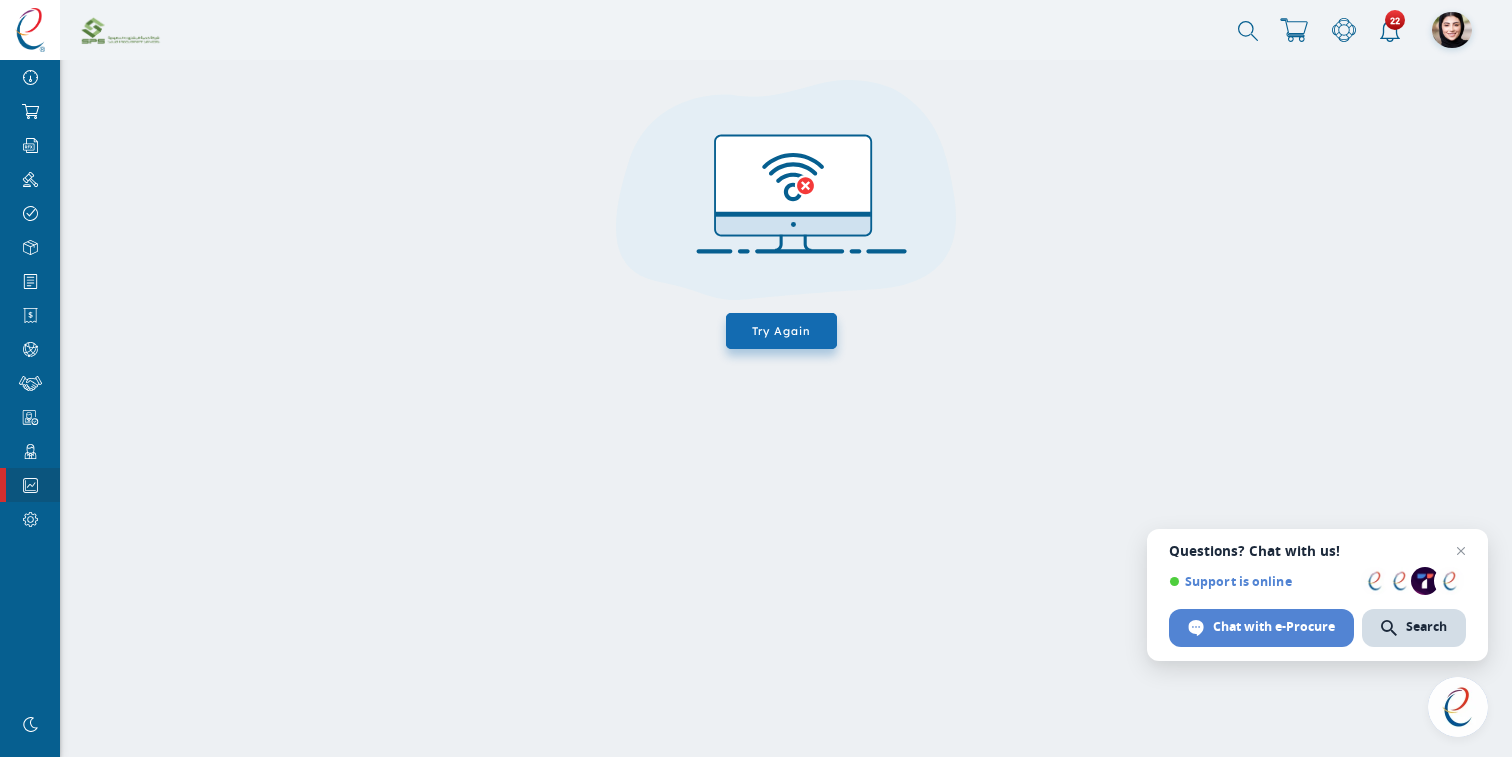 click on "Dashboard Dashboard    Marketplace Marketplace    Strategic Sourcing Strategic Sourcing    e-Auction e-Auction    Approval Center Approval Center    Order Management Order Management    Smart Contract Management Smart Contract Management    Invoice Management Invoice Management    Supplier Network Supplier Network    Supplier Management Supplier Management    Expert Network Expert Network    Expert Management Expert Management    Spend Analytics Spend Analytics    Workspace Settings Workspace Settings" at bounding box center (30, 370) 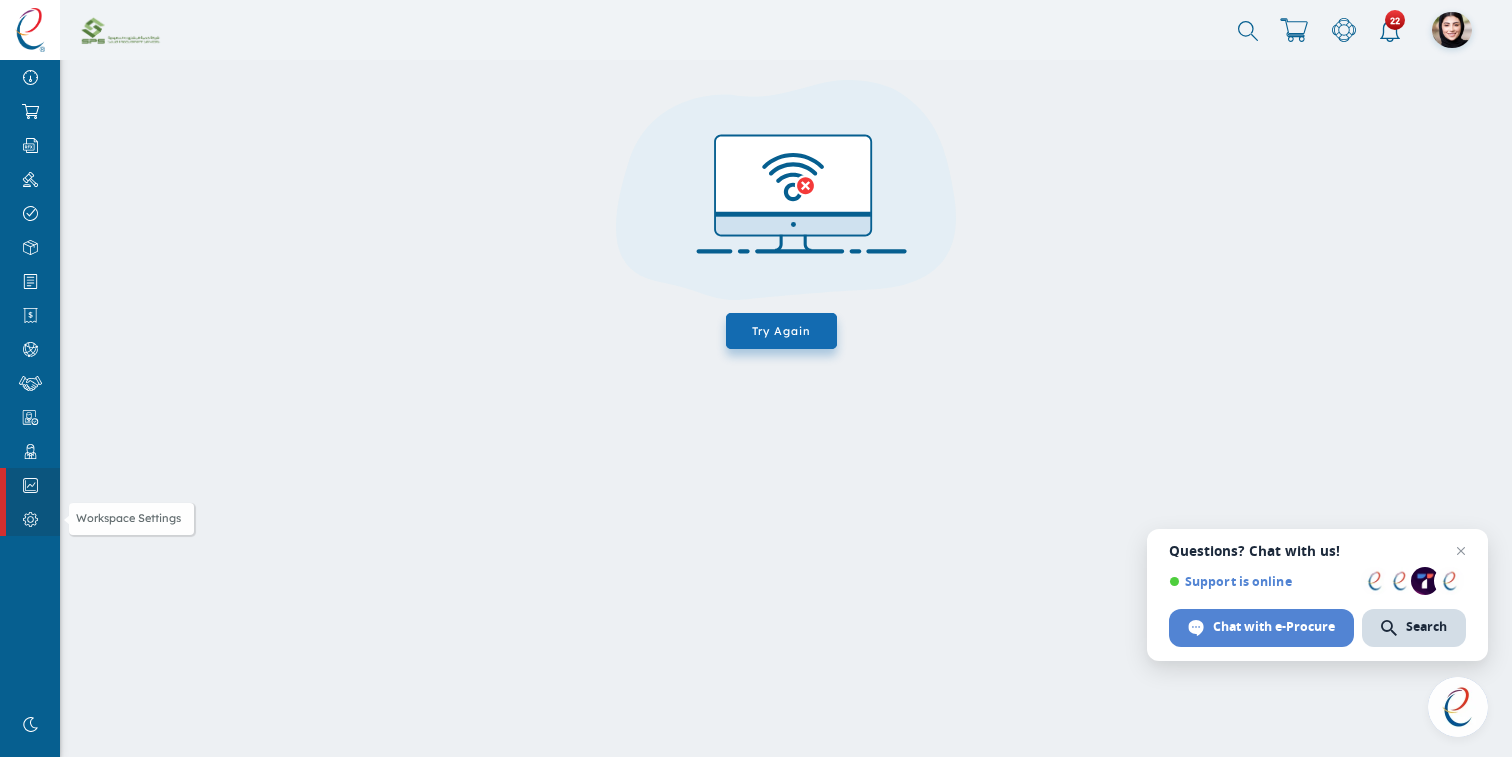 click at bounding box center (30, 519) 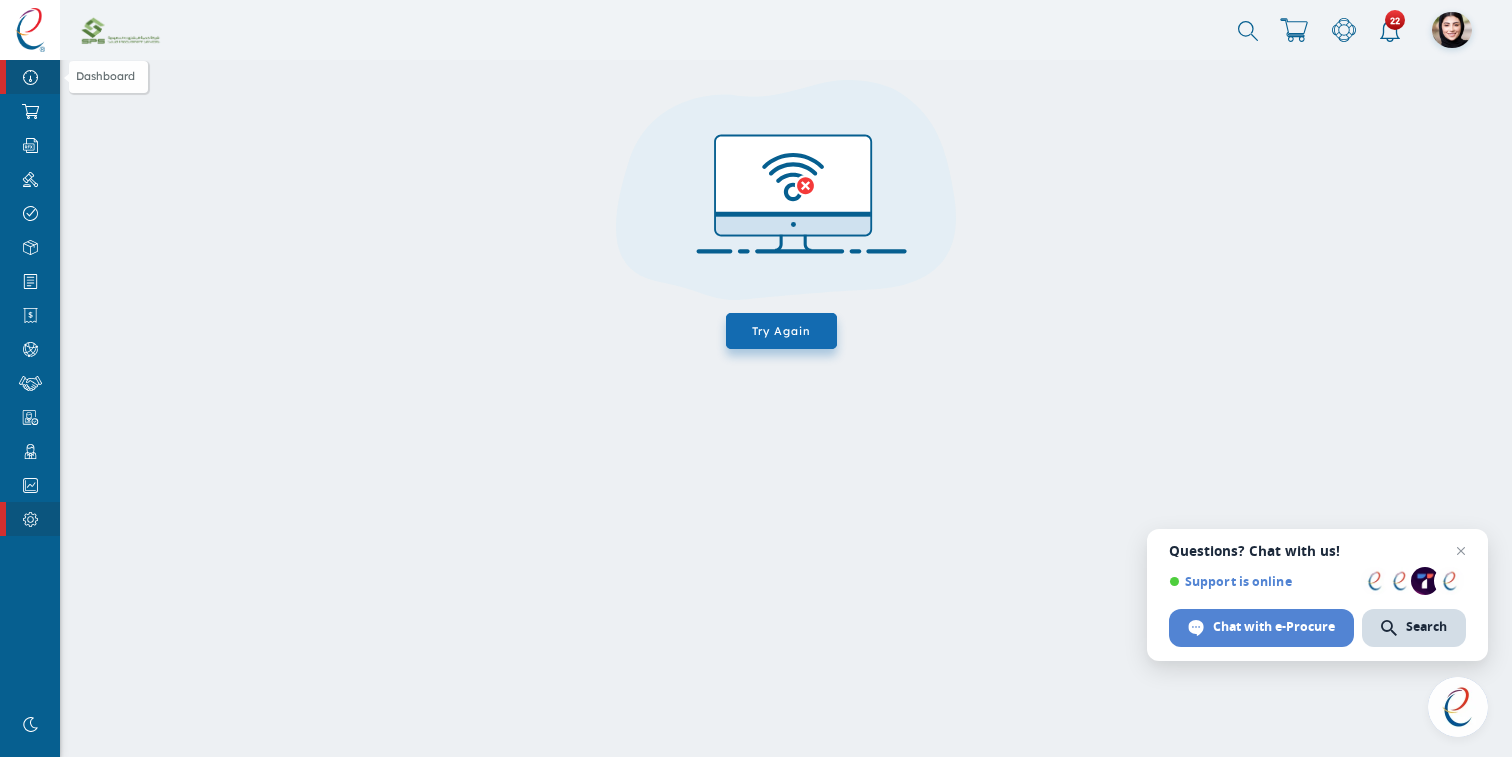 click on "Dashboard" at bounding box center (30, 77) 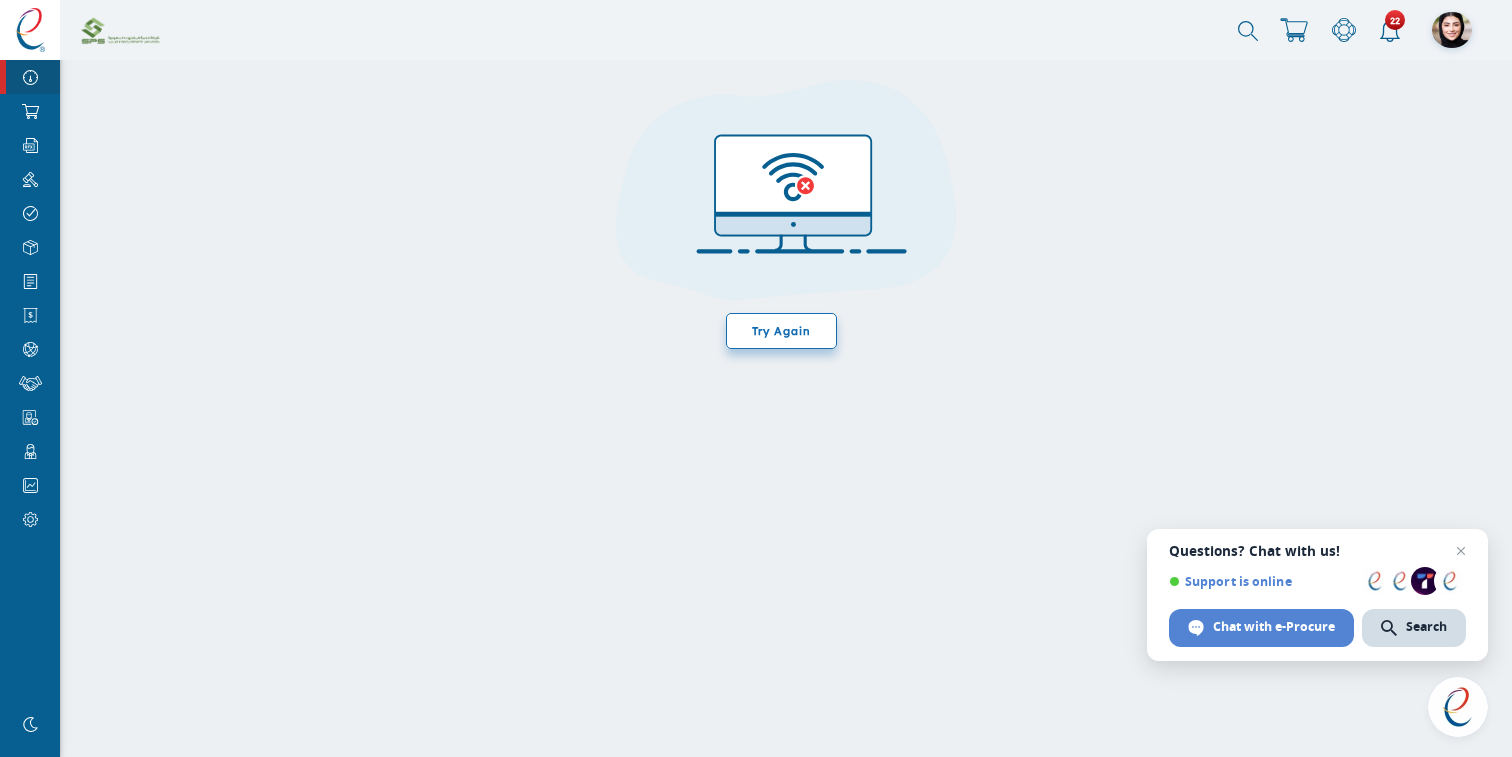 click on "Try Again" at bounding box center [781, 331] 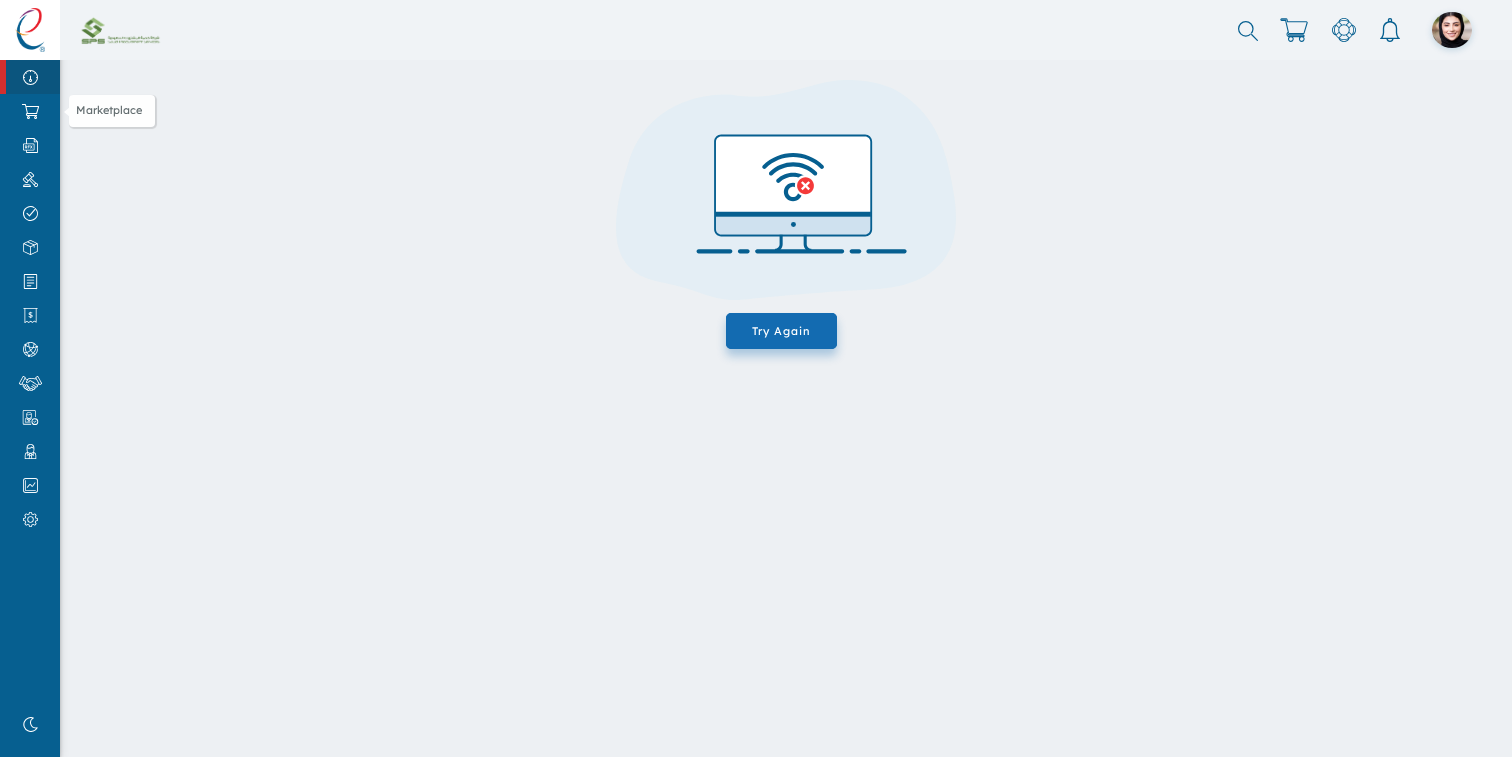 scroll, scrollTop: 0, scrollLeft: 0, axis: both 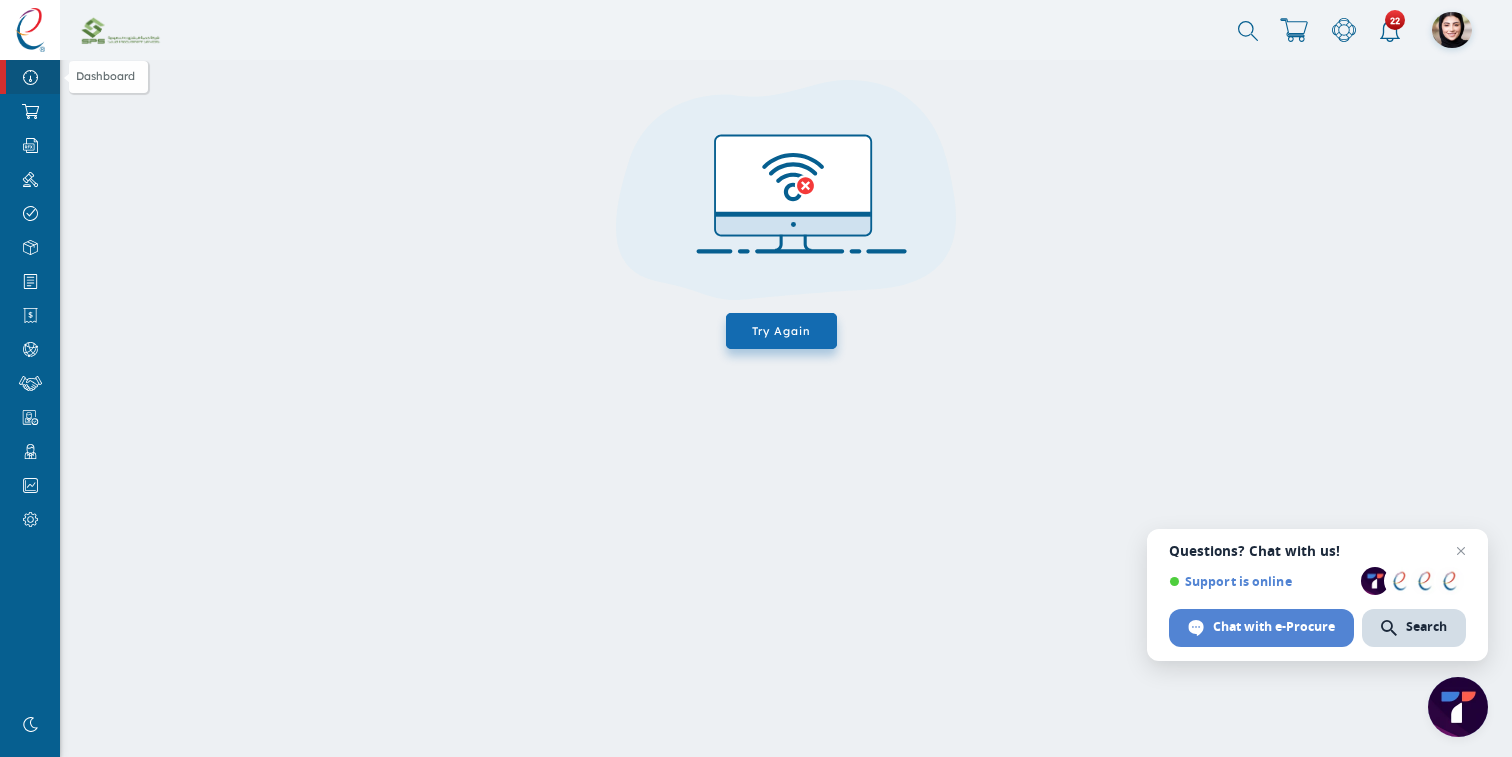 click on "Dashboard" at bounding box center [30, 77] 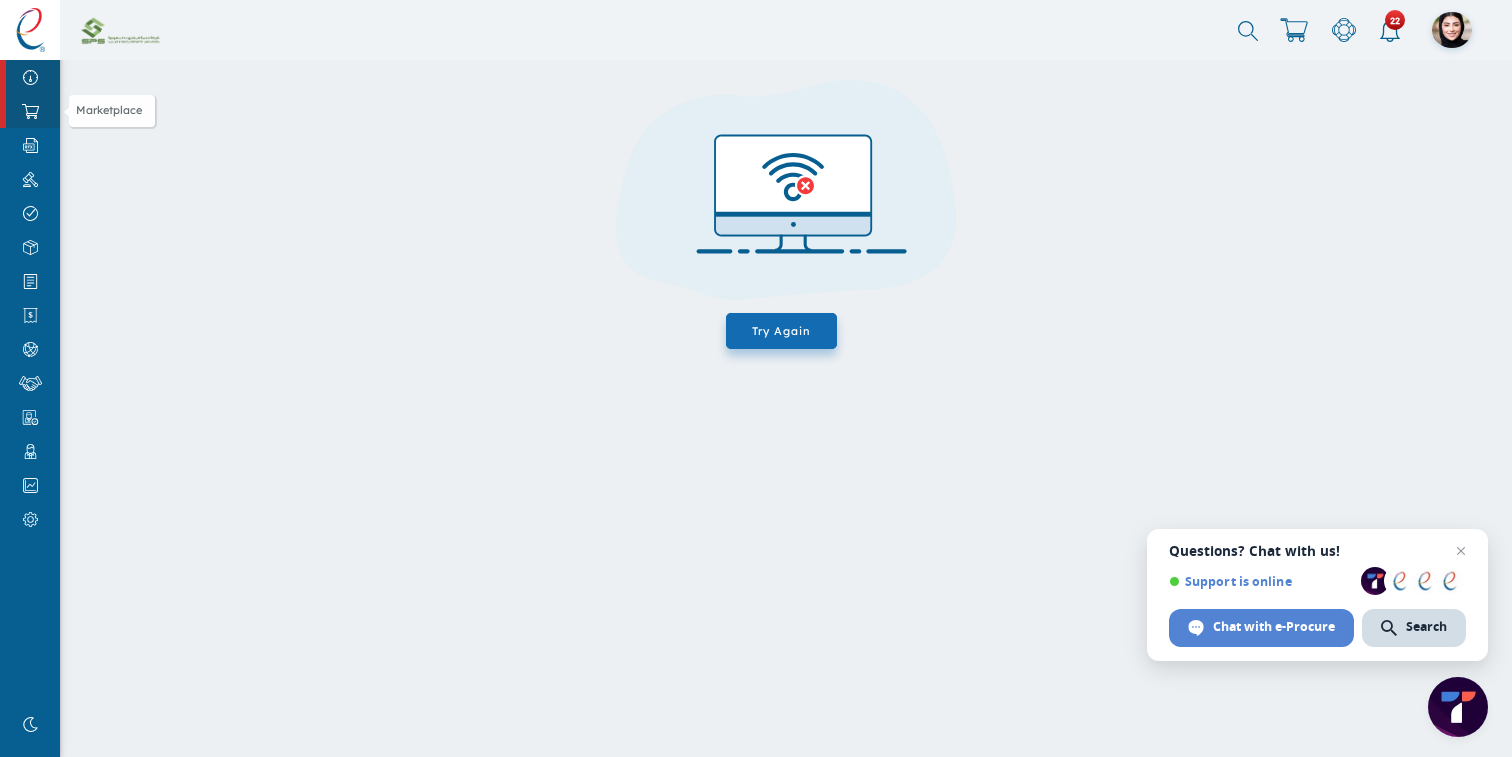 click at bounding box center [30, 111] 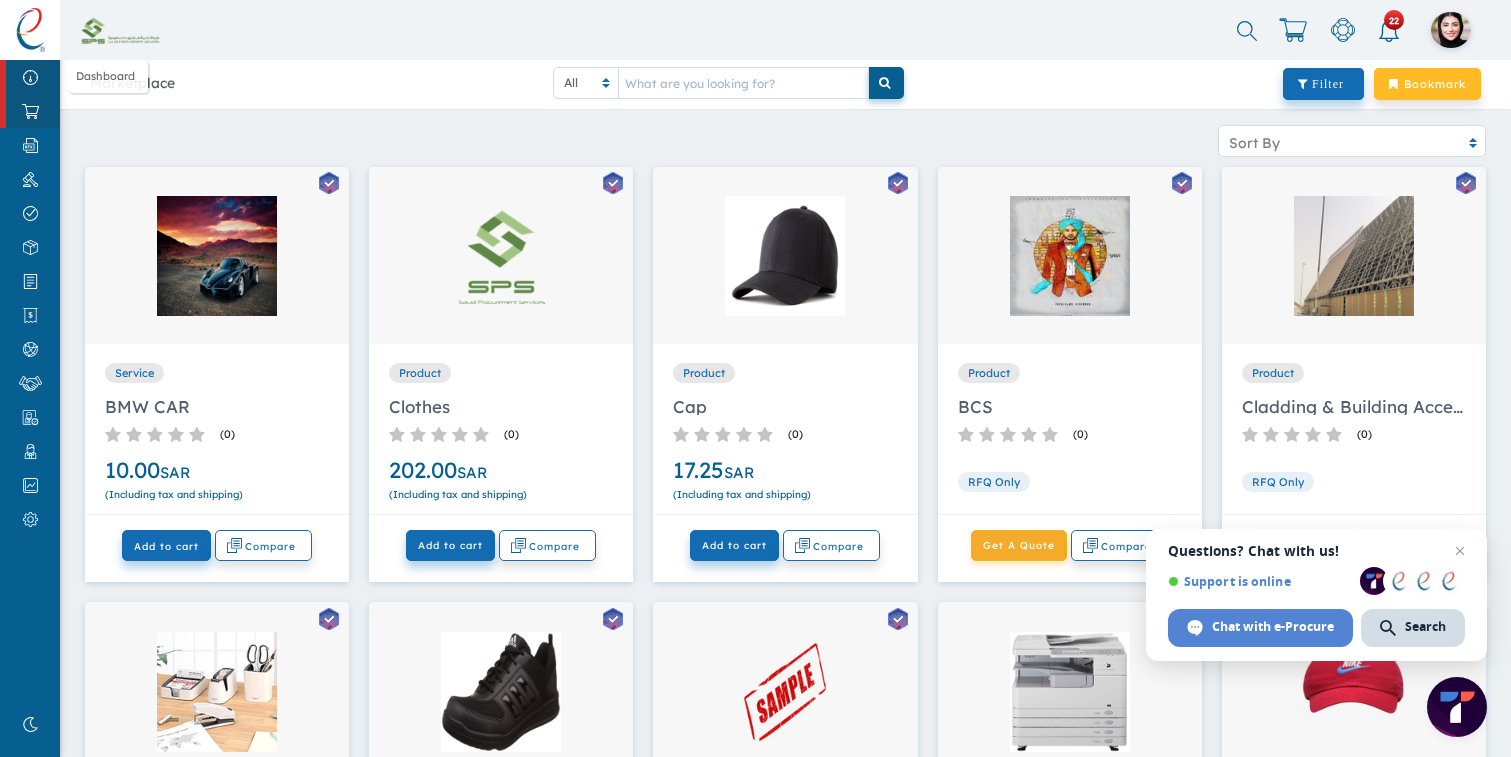 click at bounding box center (30, 77) 